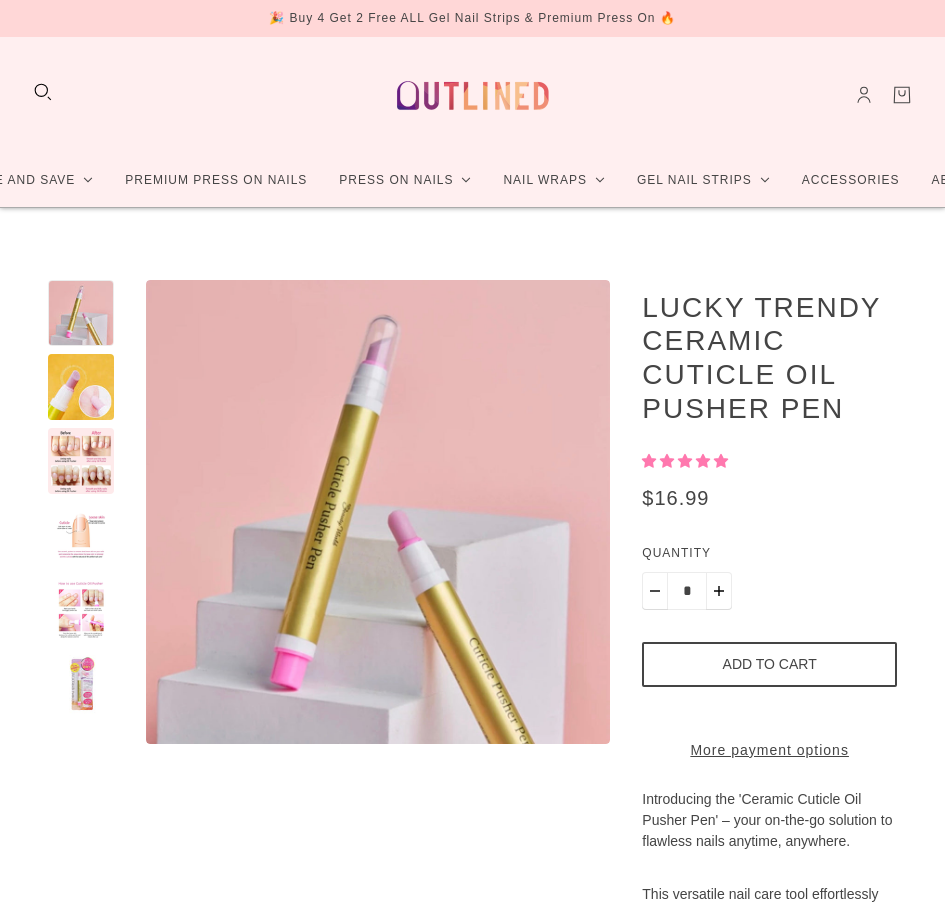 scroll, scrollTop: 0, scrollLeft: 0, axis: both 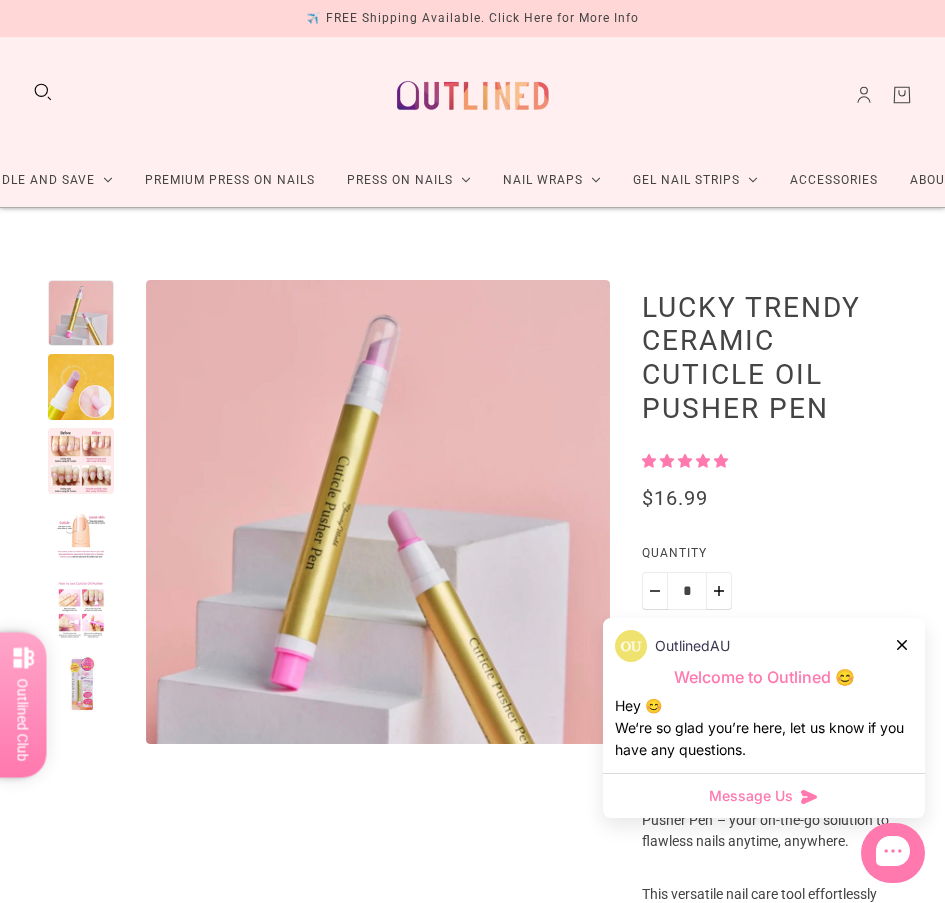 click at bounding box center [81, 461] 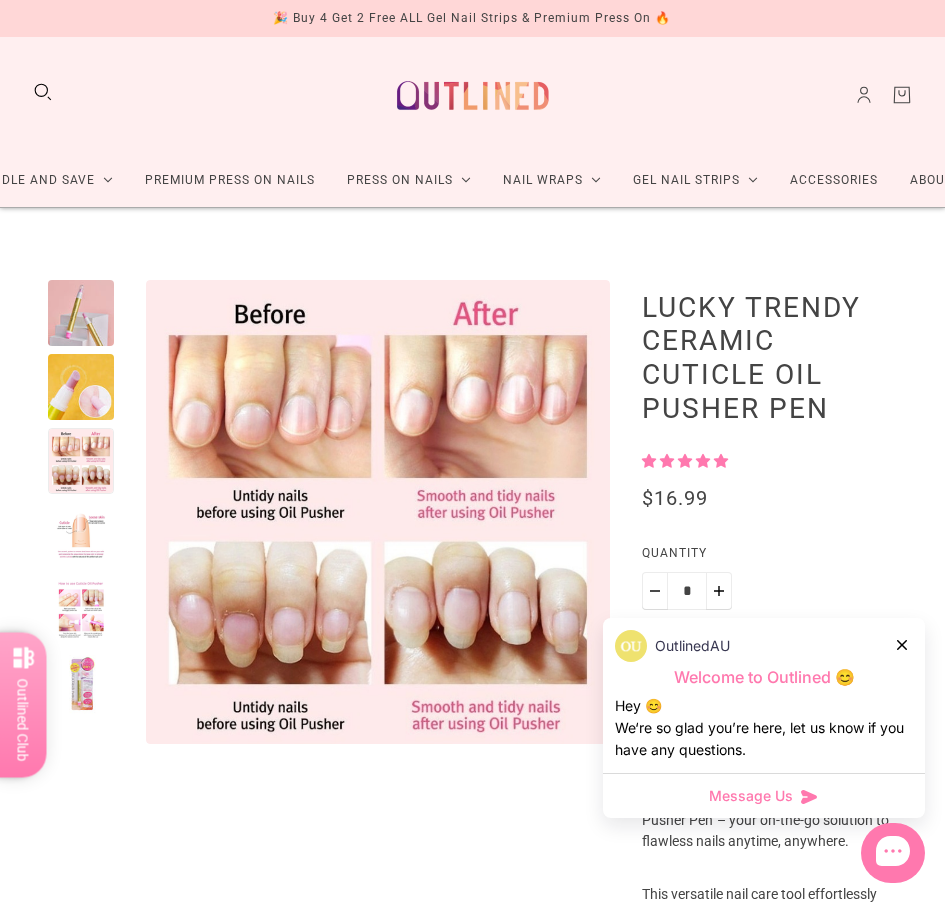 click at bounding box center [81, 535] 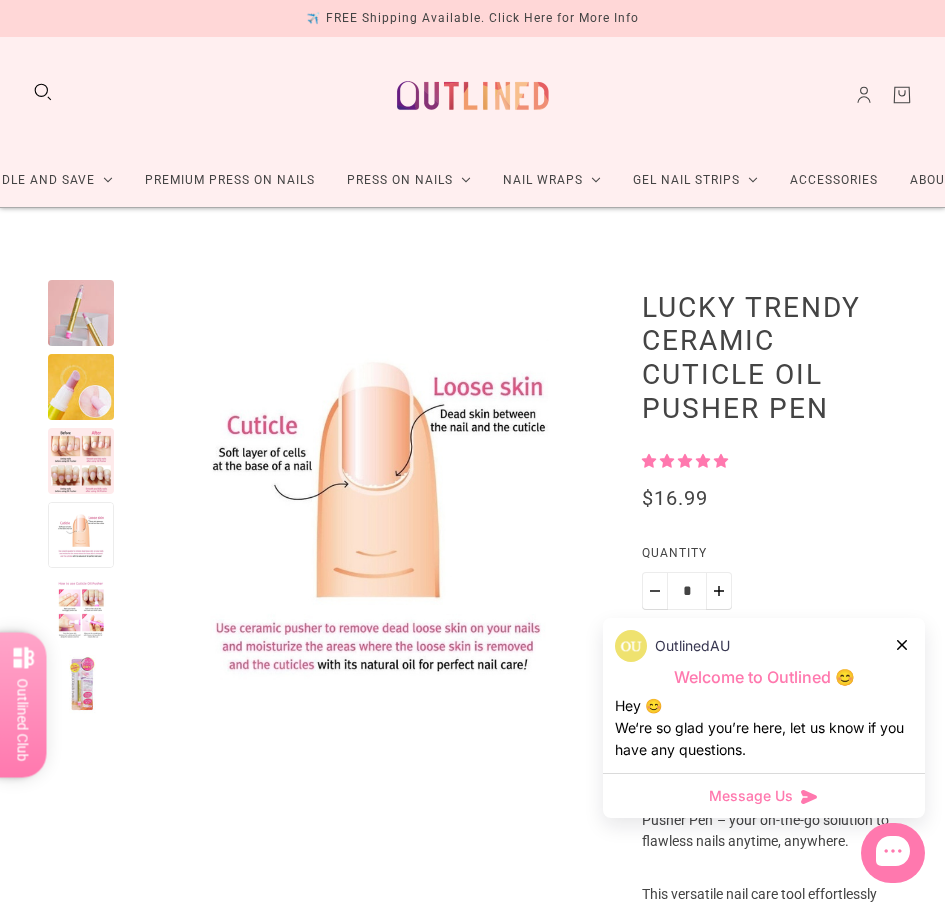 click at bounding box center (81, 609) 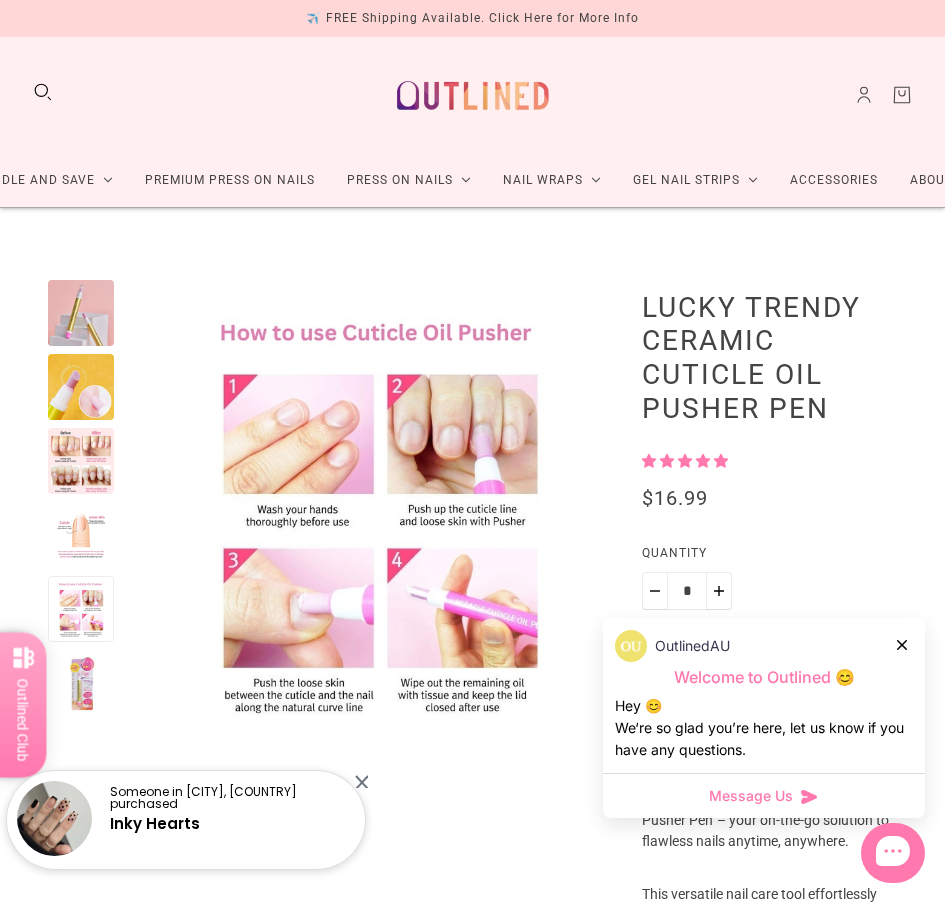 click at bounding box center (81, 683) 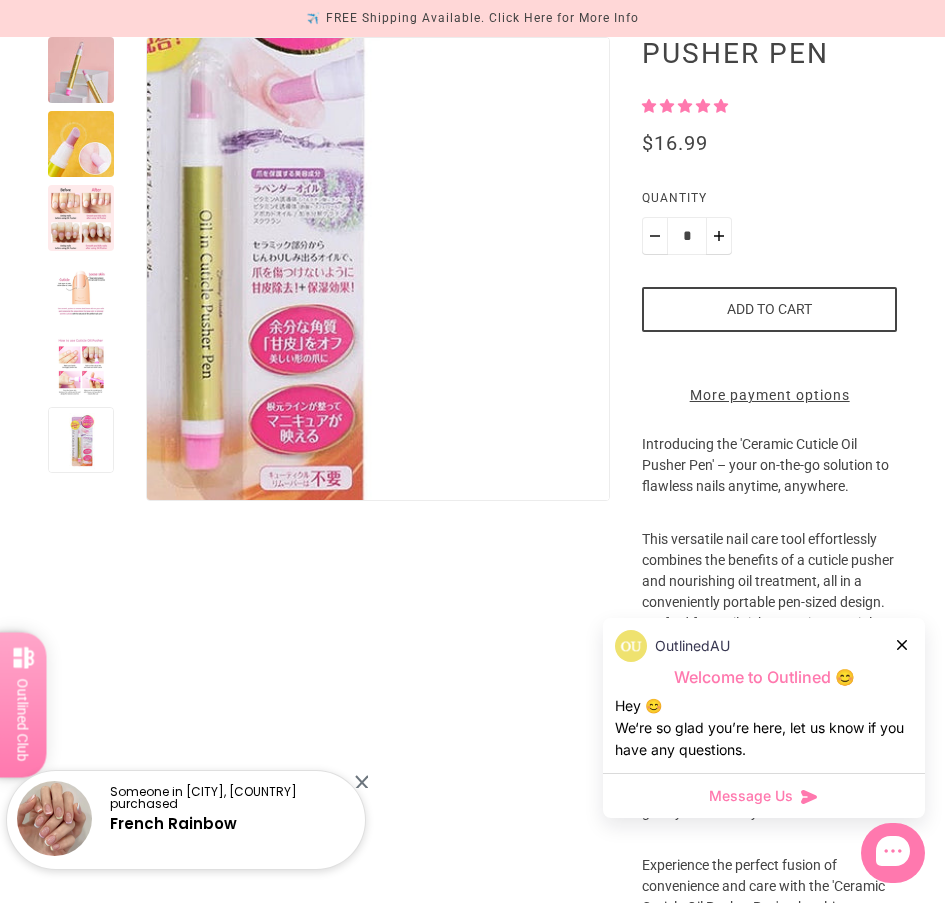 scroll, scrollTop: 0, scrollLeft: 0, axis: both 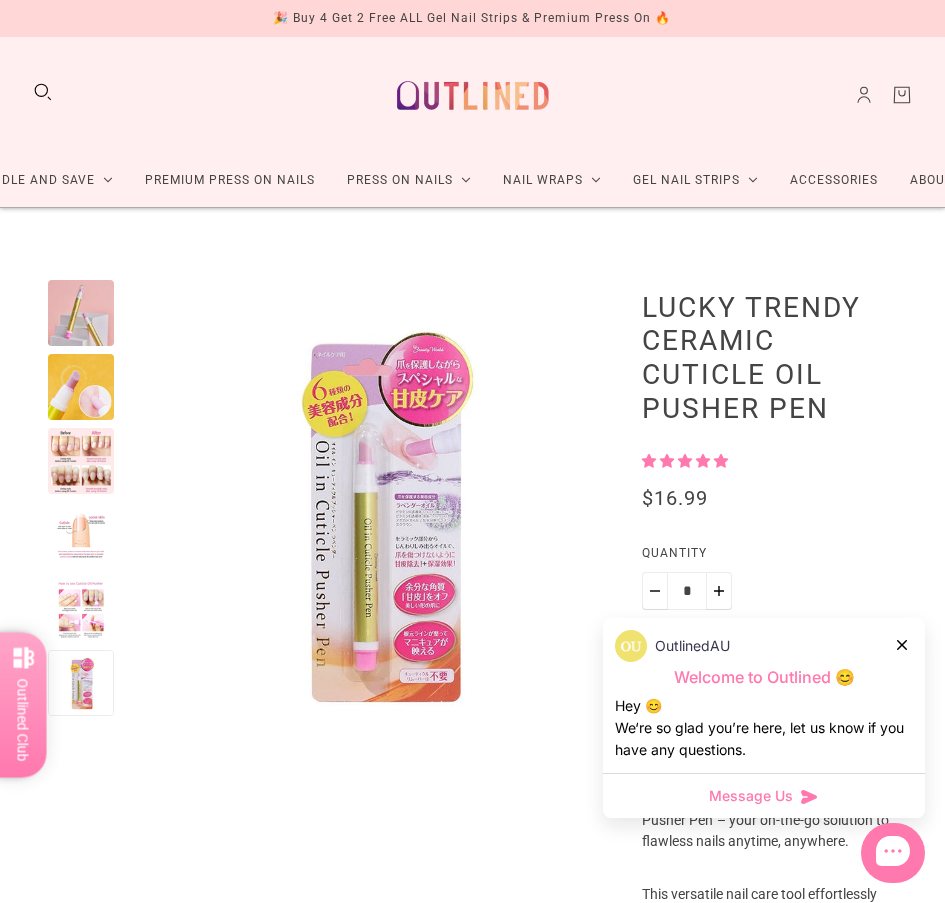 click at bounding box center [473, 95] 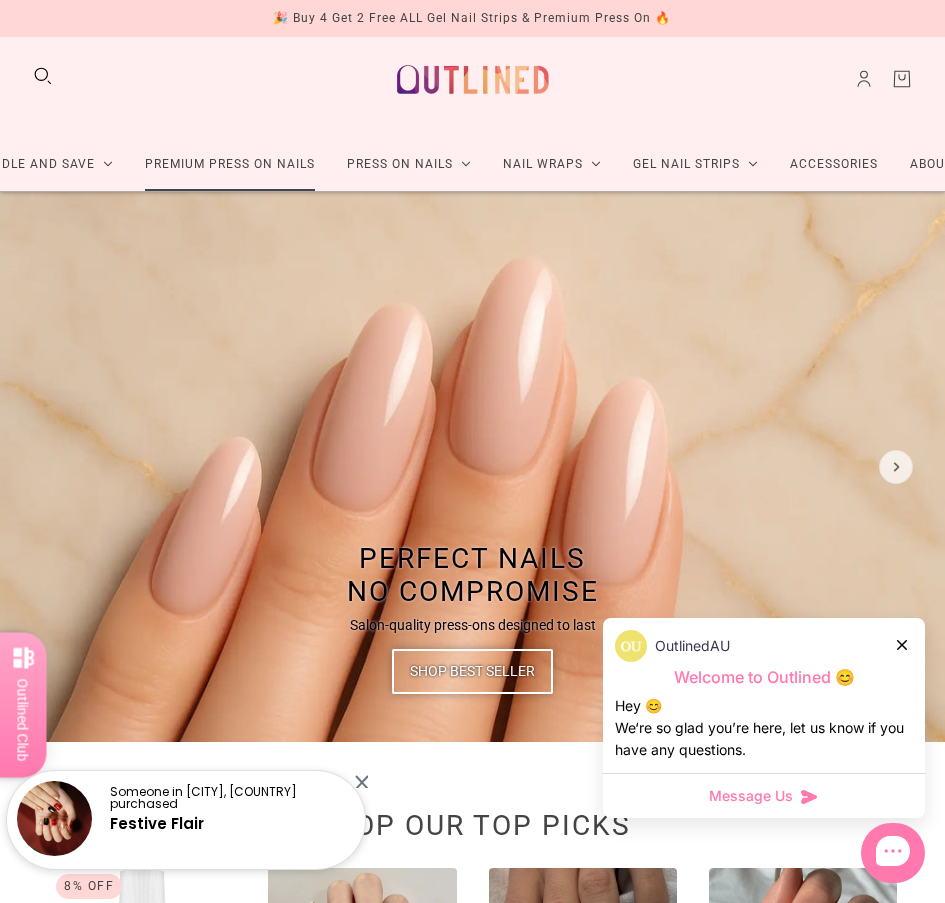 scroll, scrollTop: 0, scrollLeft: 0, axis: both 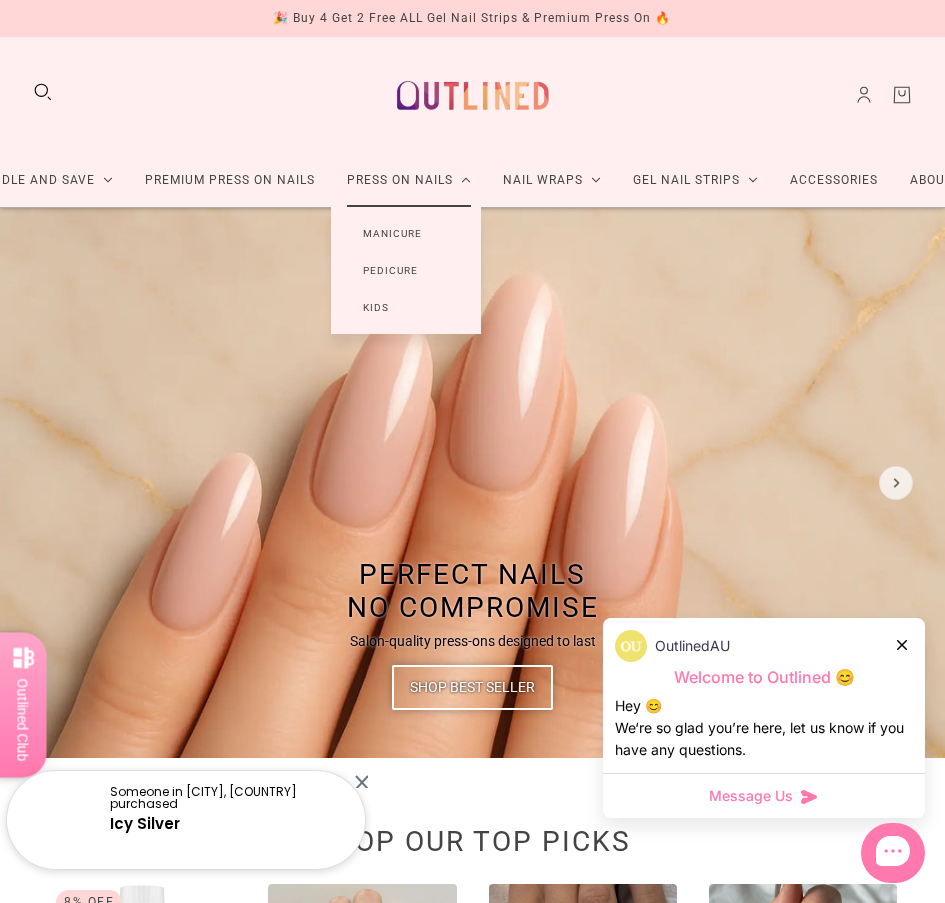 click on "Kids" at bounding box center [376, 307] 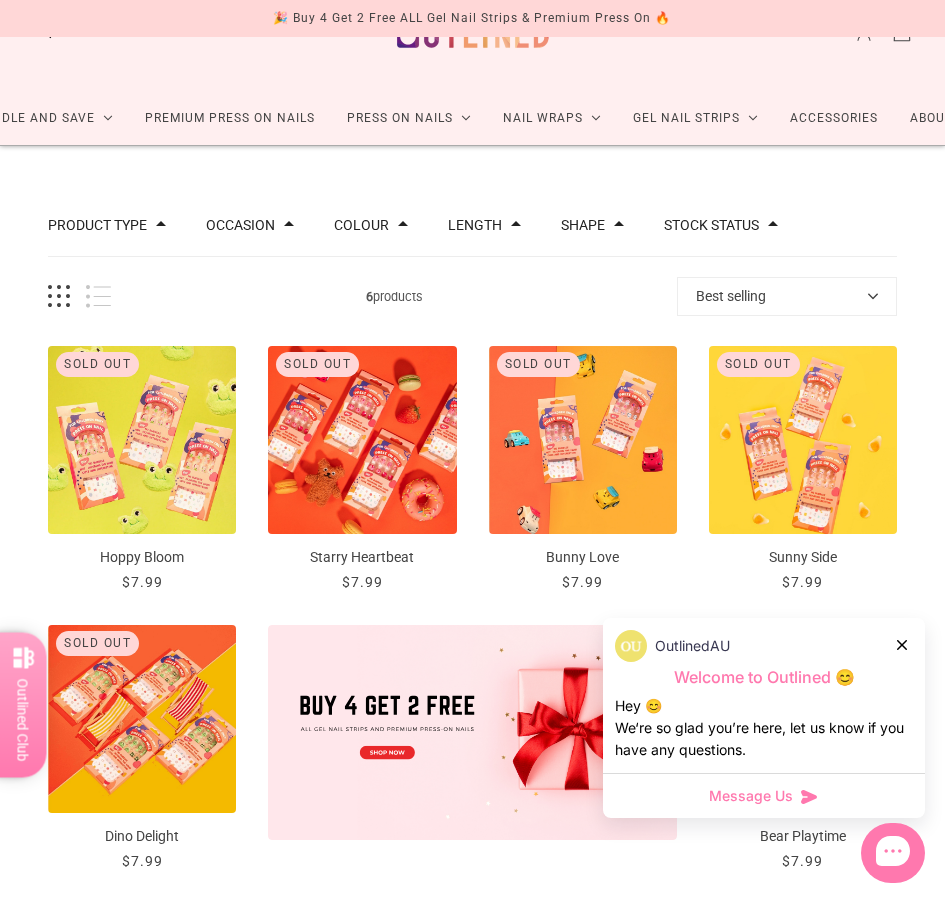 scroll, scrollTop: 0, scrollLeft: 0, axis: both 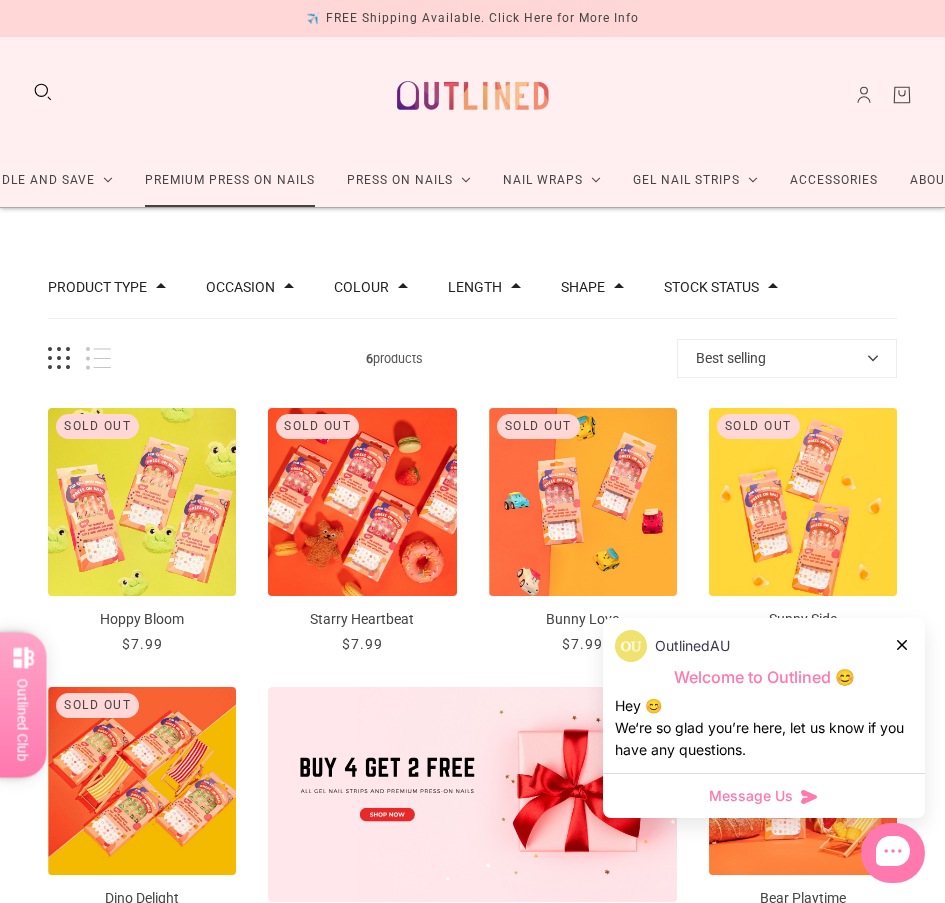 click on "Premium Press On Nails" at bounding box center (230, 180) 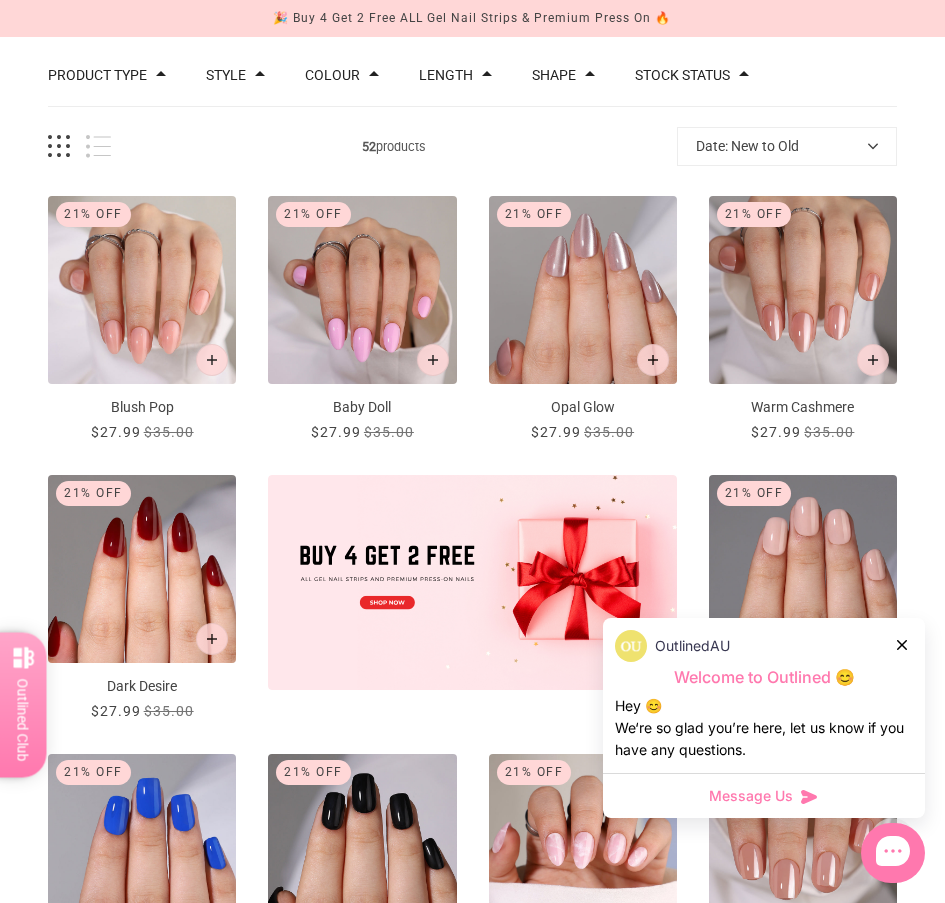 scroll, scrollTop: 0, scrollLeft: 0, axis: both 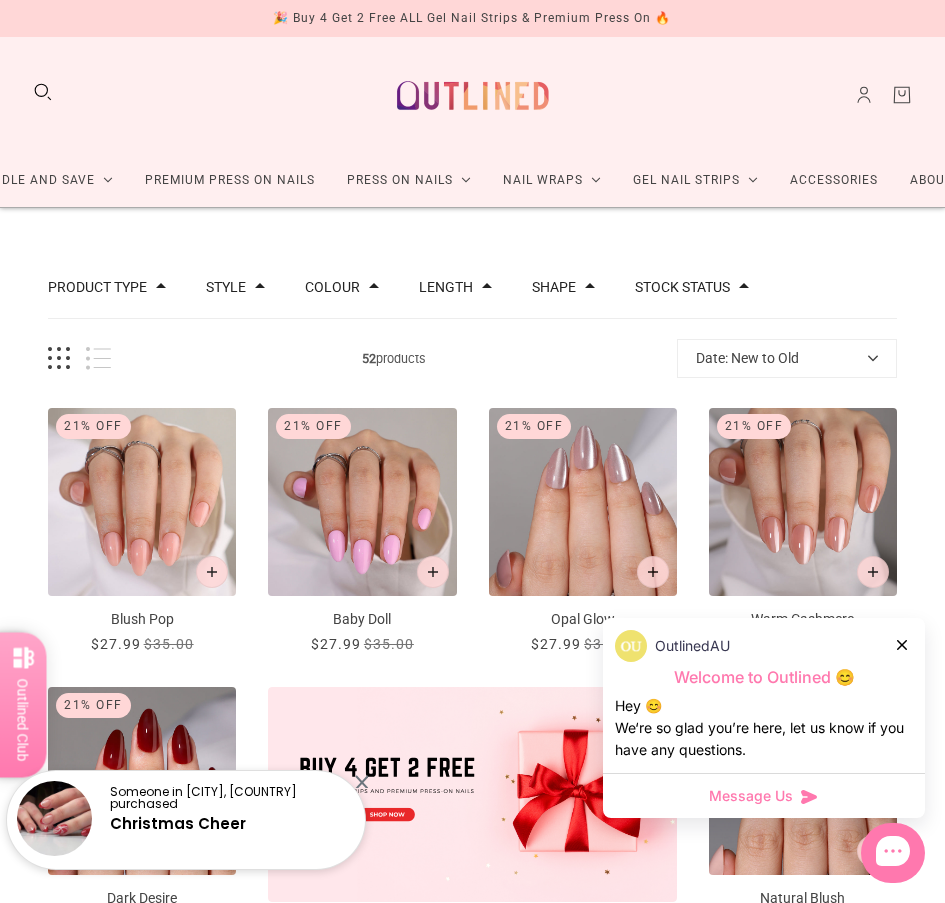 click on "🎉 Buy 4 Get 2 Free ALL Gel Nail Strips & Premium Press On 🔥" at bounding box center (472, 18) 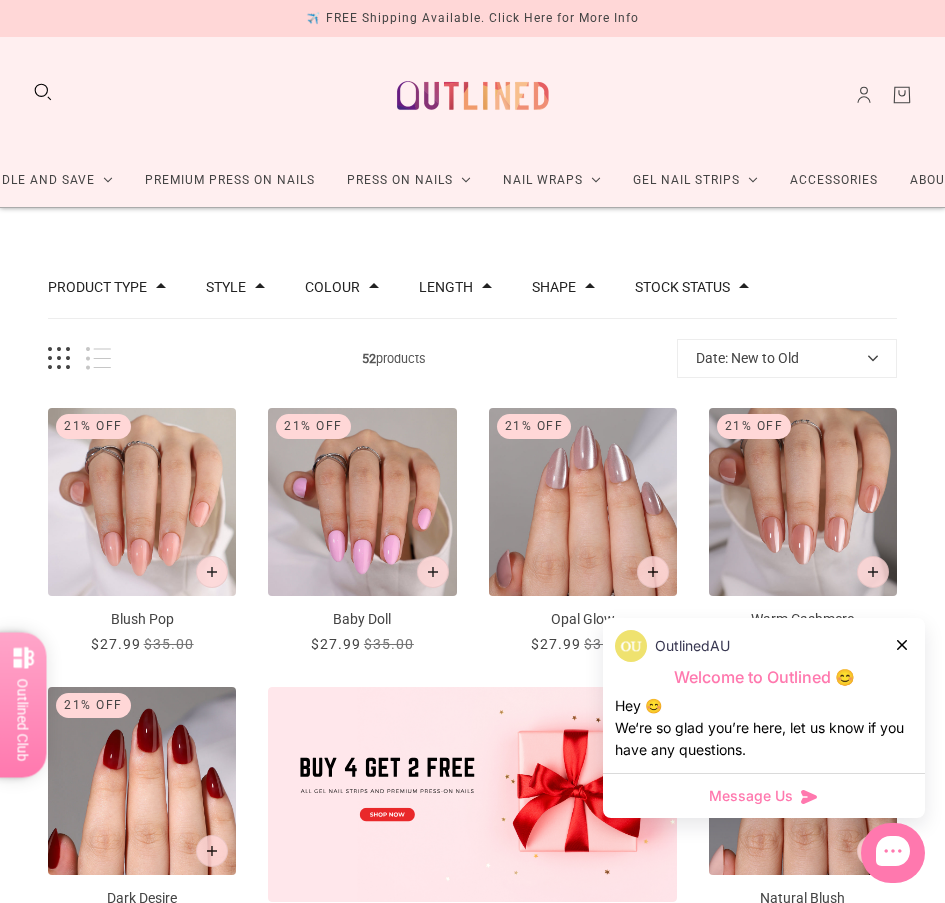 click on "✈️ FREE Shipping Available. Click Here for More Info" at bounding box center (472, 18) 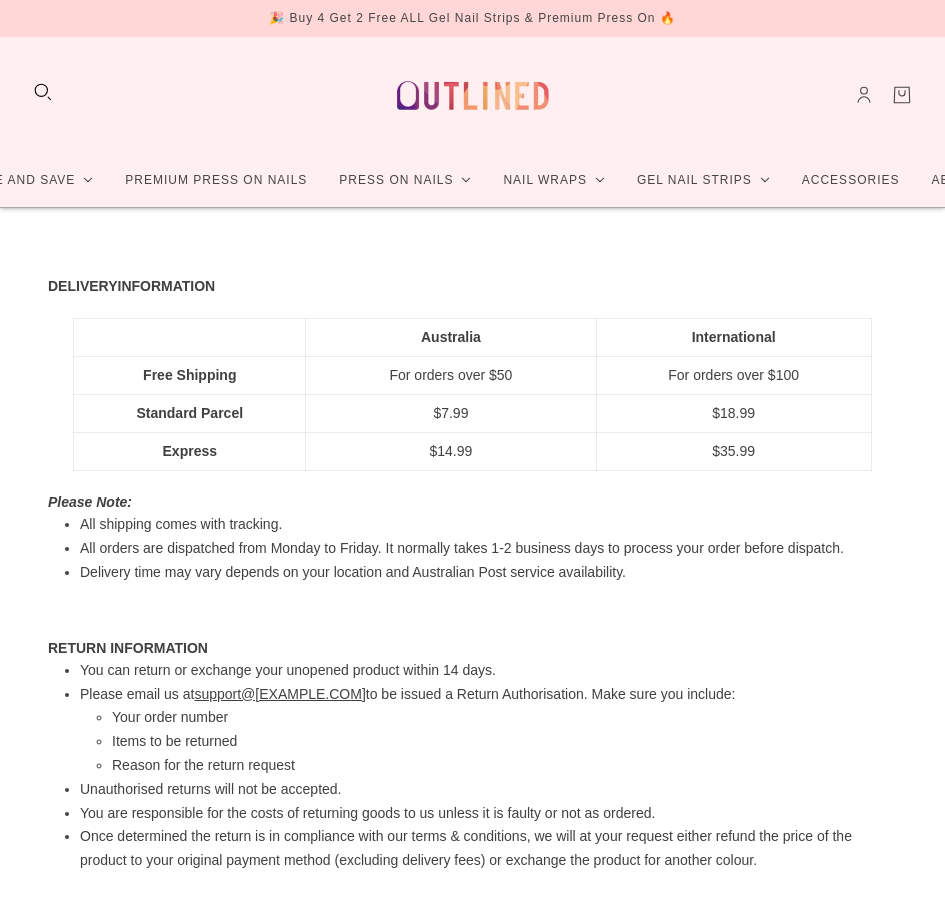 scroll, scrollTop: 0, scrollLeft: 0, axis: both 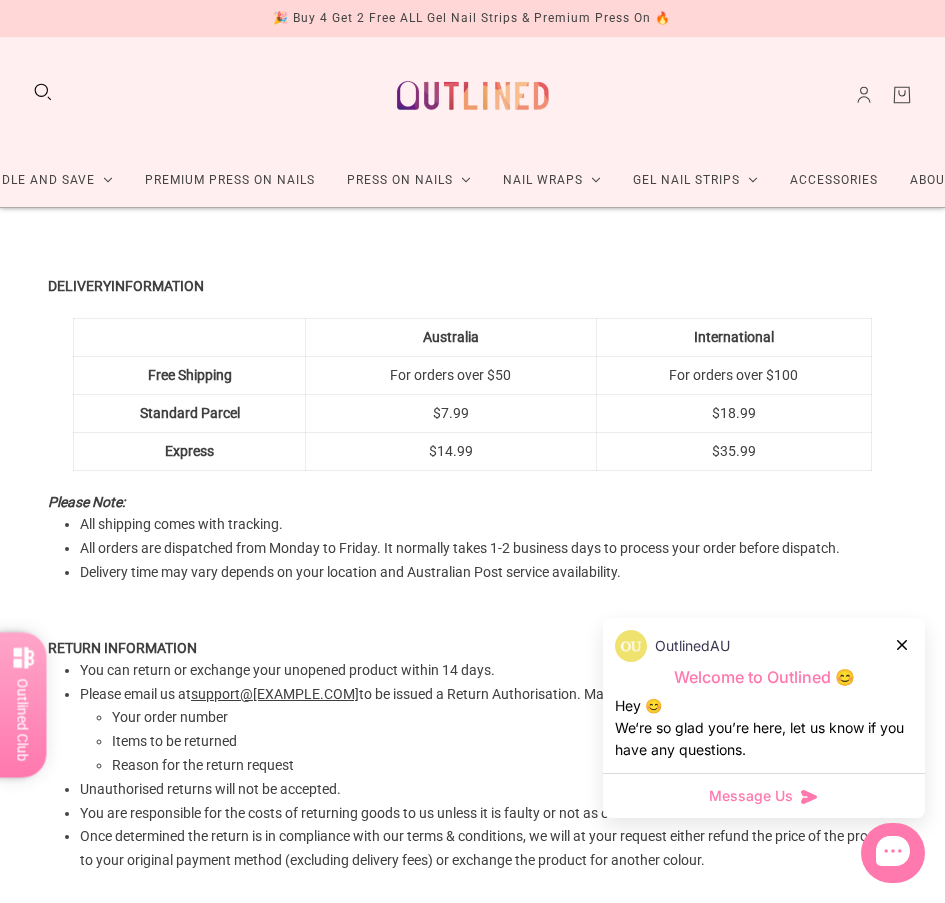 drag, startPoint x: 537, startPoint y: 377, endPoint x: 376, endPoint y: 372, distance: 161.07762 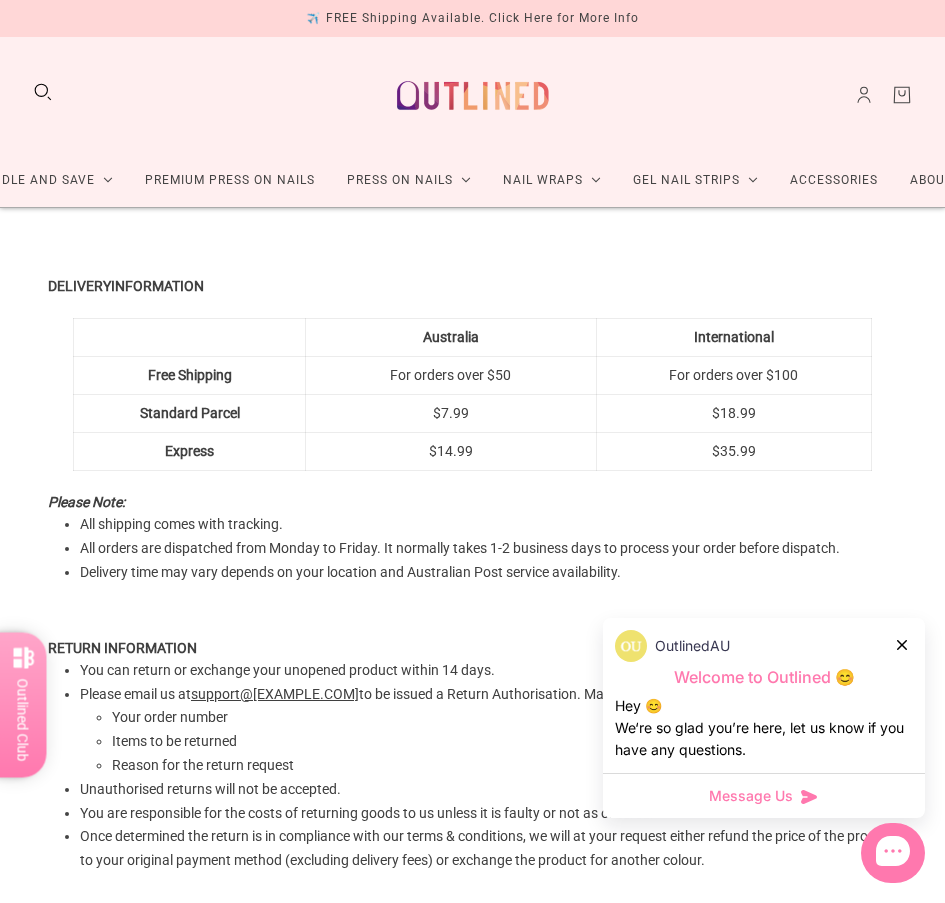 click on "For orders over $50" at bounding box center (451, 338) 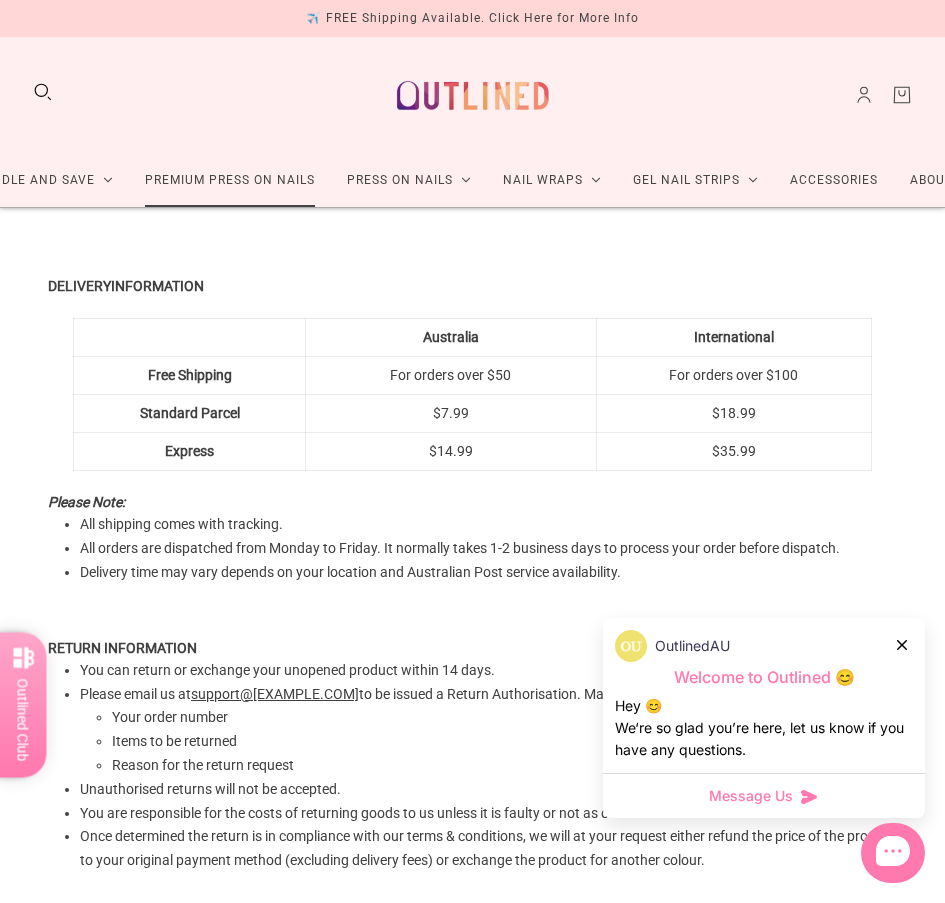 click on "Premium Press On Nails" at bounding box center (230, 180) 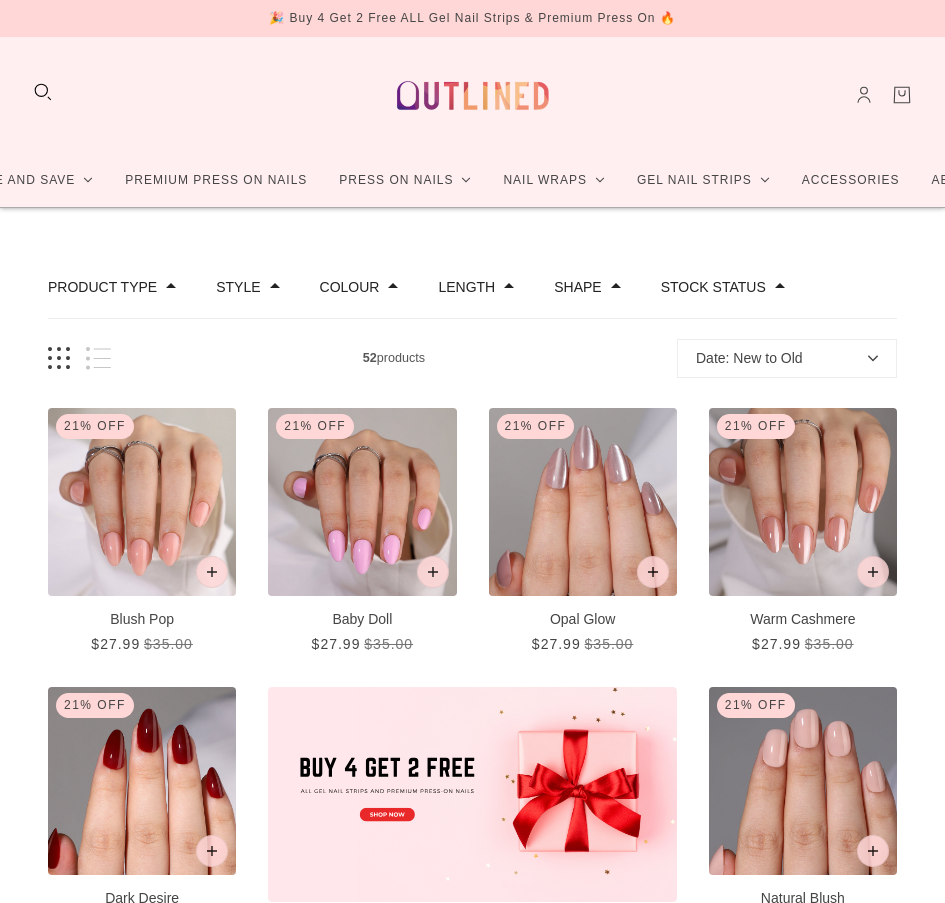 scroll, scrollTop: 0, scrollLeft: 0, axis: both 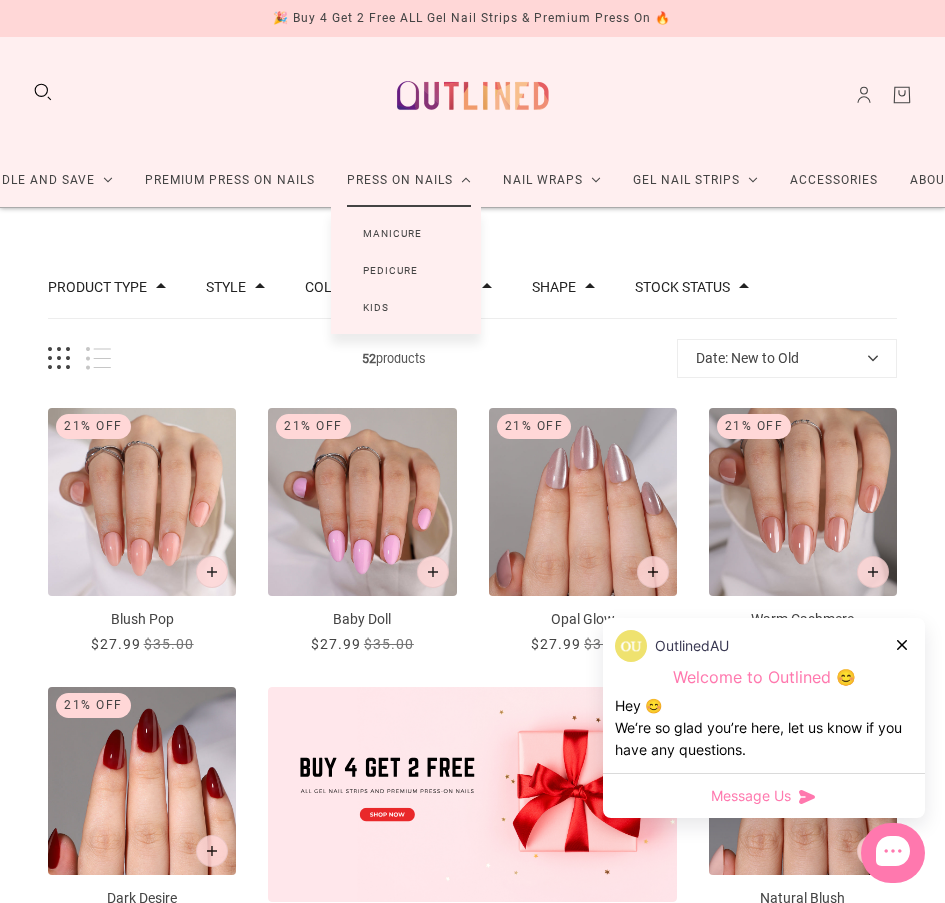click on "Manicure" at bounding box center (392, 233) 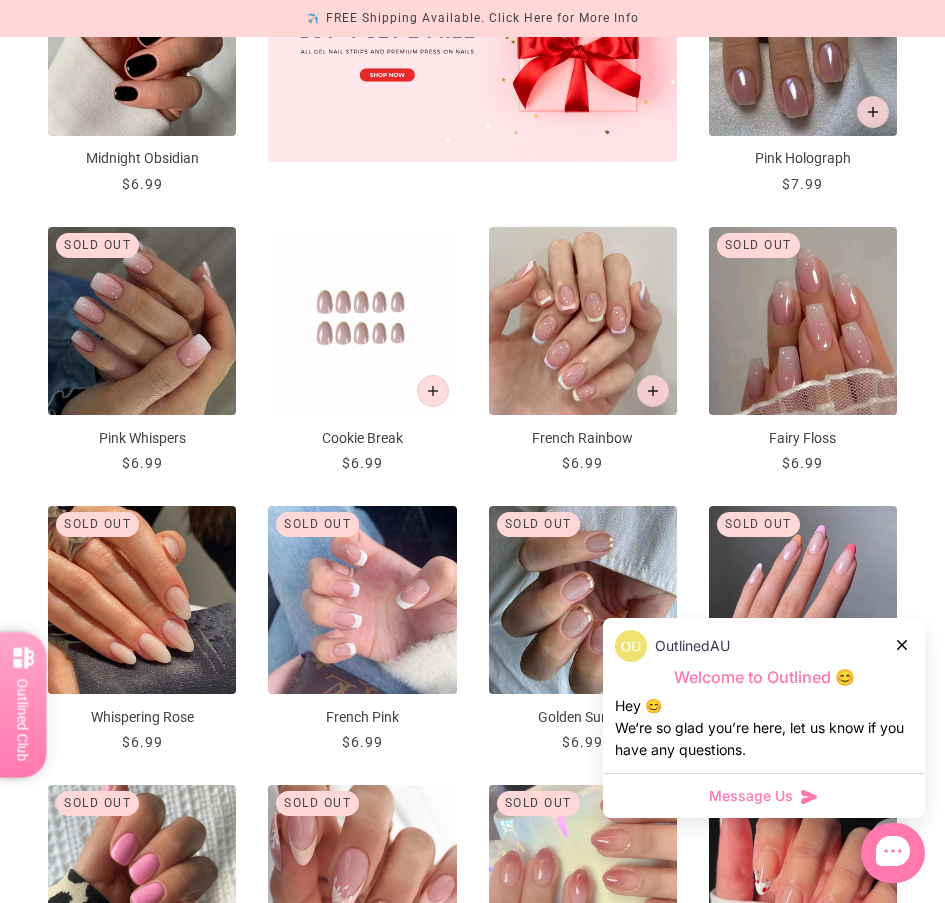 scroll, scrollTop: 500, scrollLeft: 0, axis: vertical 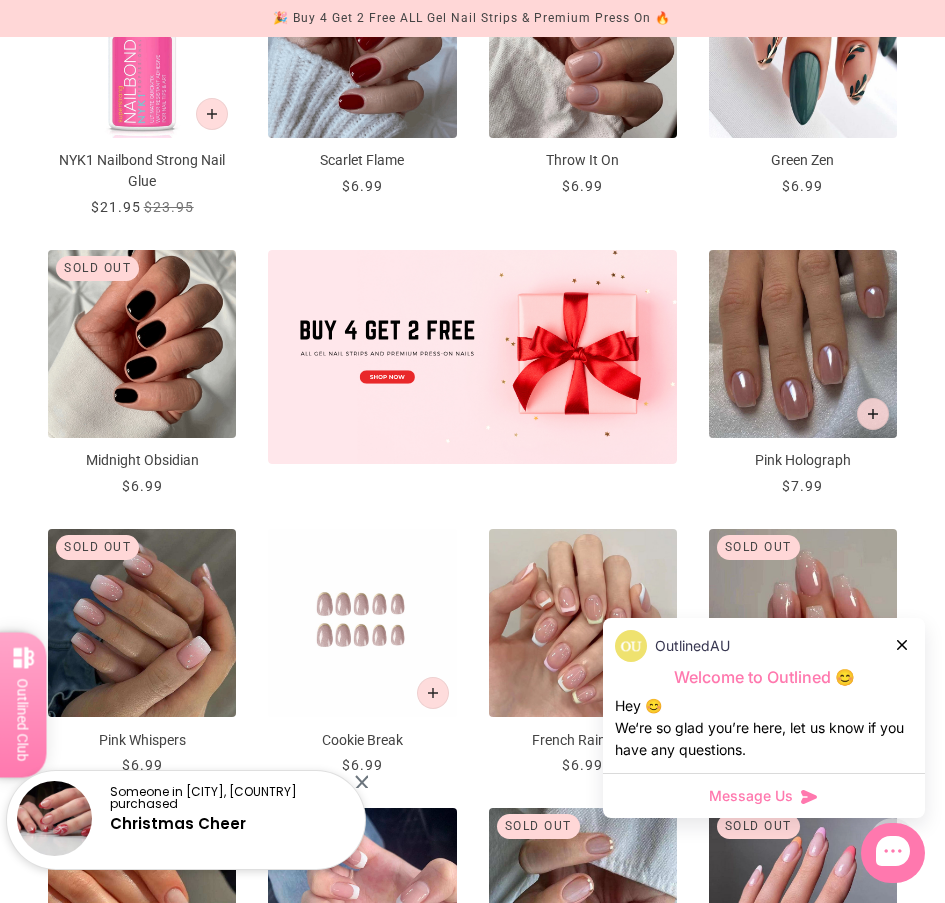 click at bounding box center (362, 623) 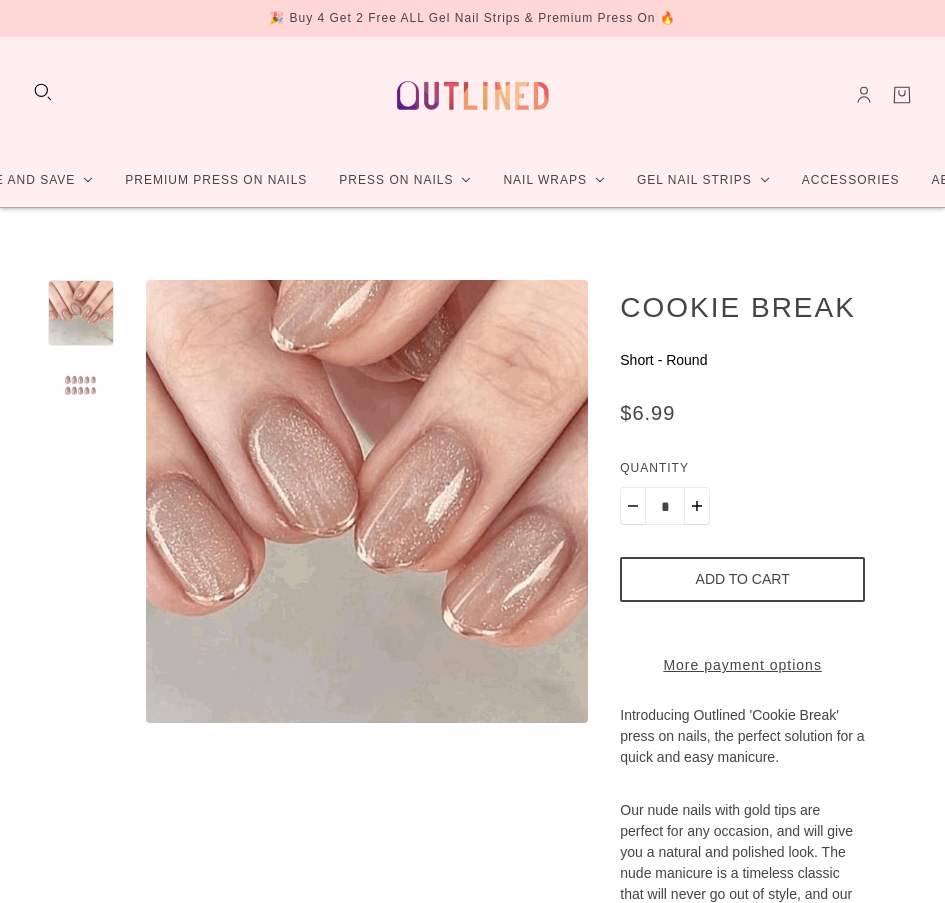 scroll, scrollTop: 0, scrollLeft: 0, axis: both 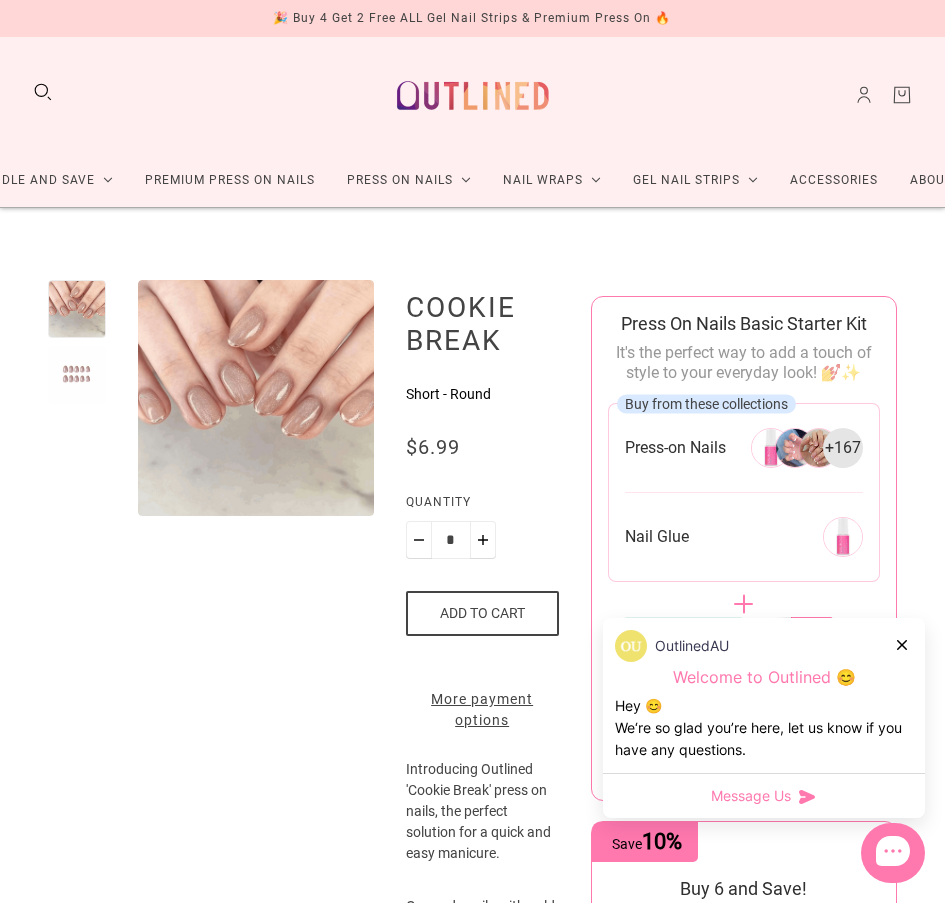 click at bounding box center (77, 375) 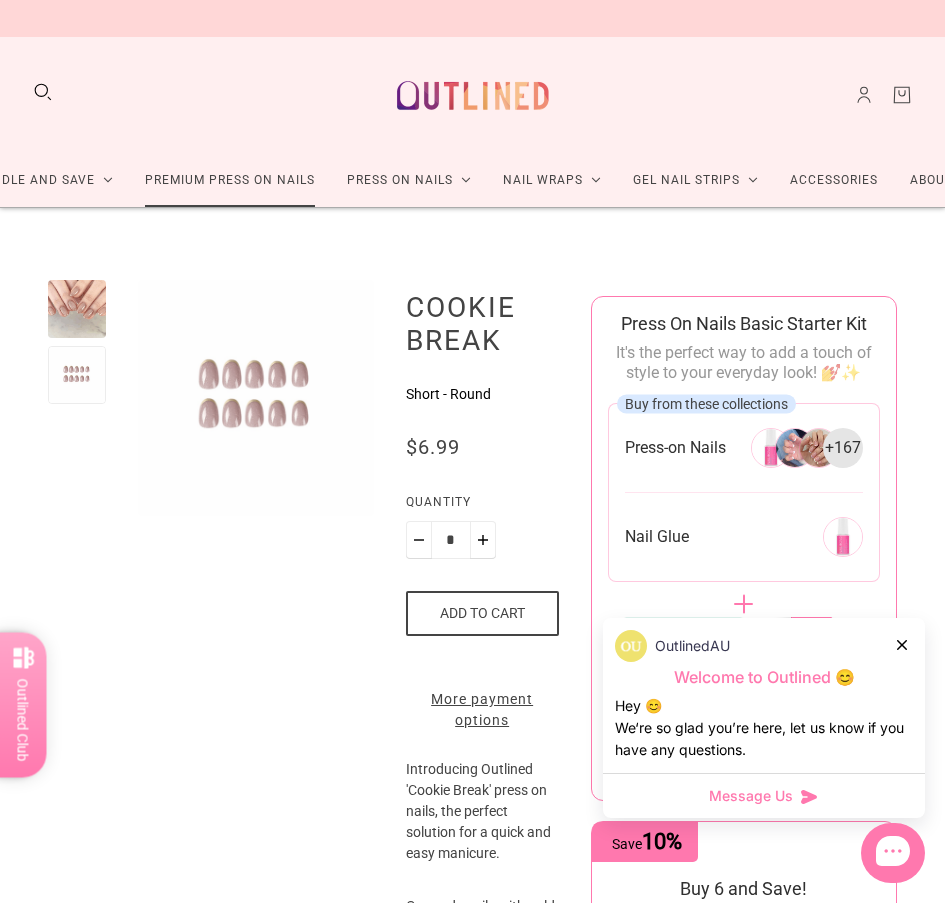 click on "Premium Press On Nails" at bounding box center [230, 180] 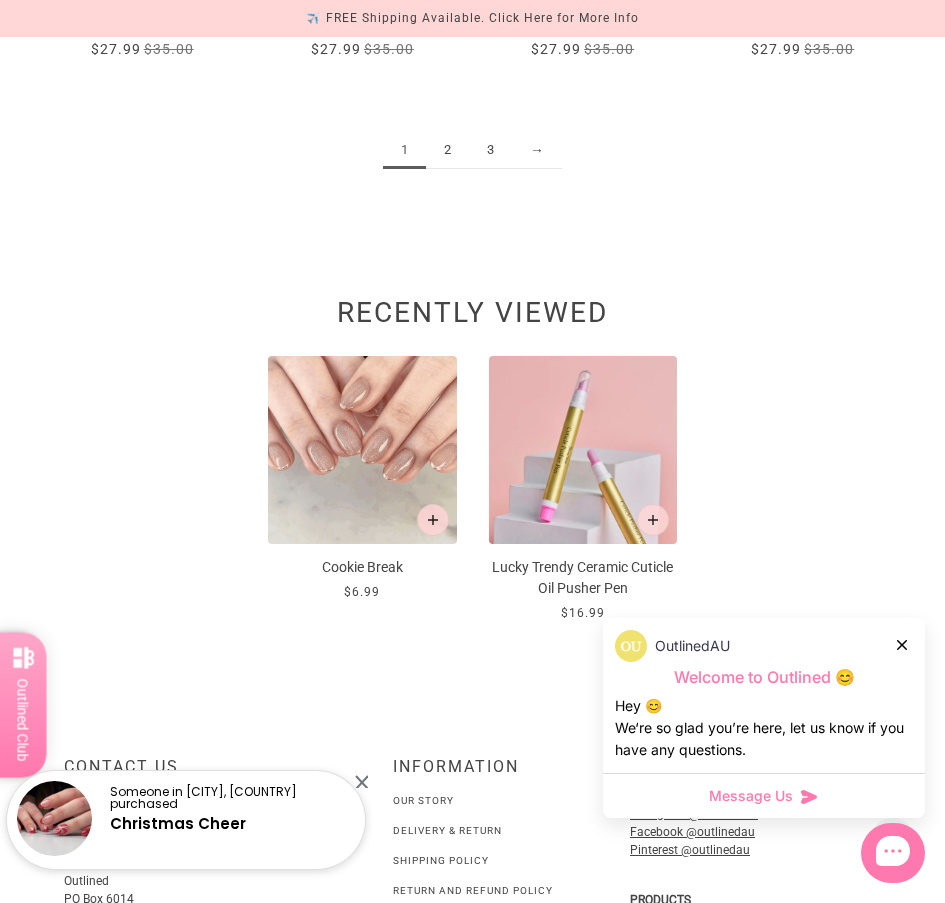 scroll, scrollTop: 2200, scrollLeft: 0, axis: vertical 